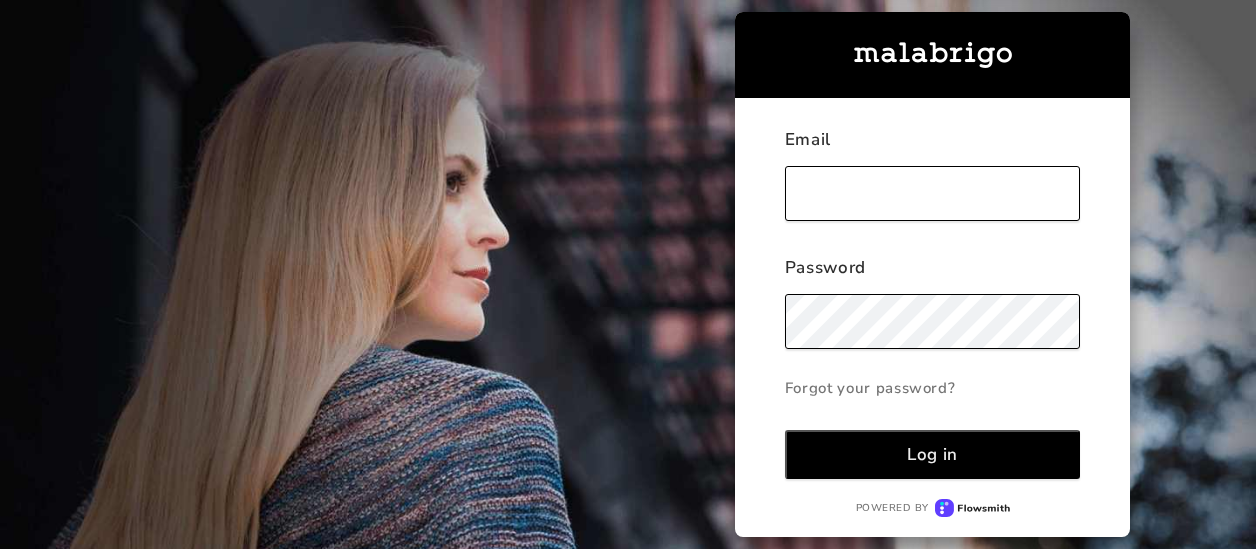 type on "[EMAIL_ADDRESS][DOMAIN_NAME]" 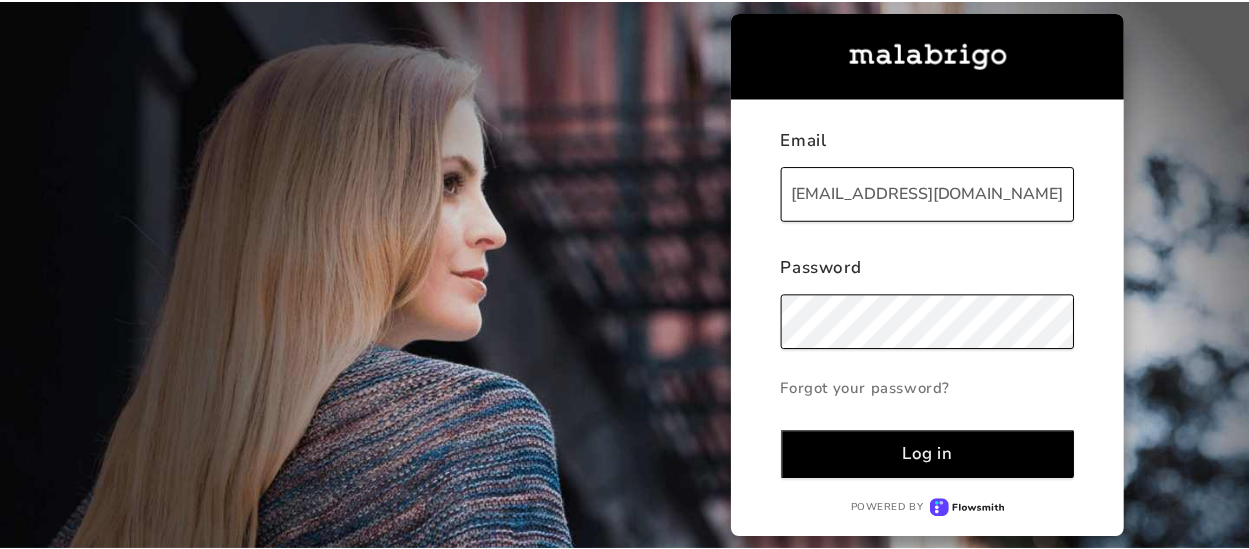 scroll, scrollTop: 0, scrollLeft: 0, axis: both 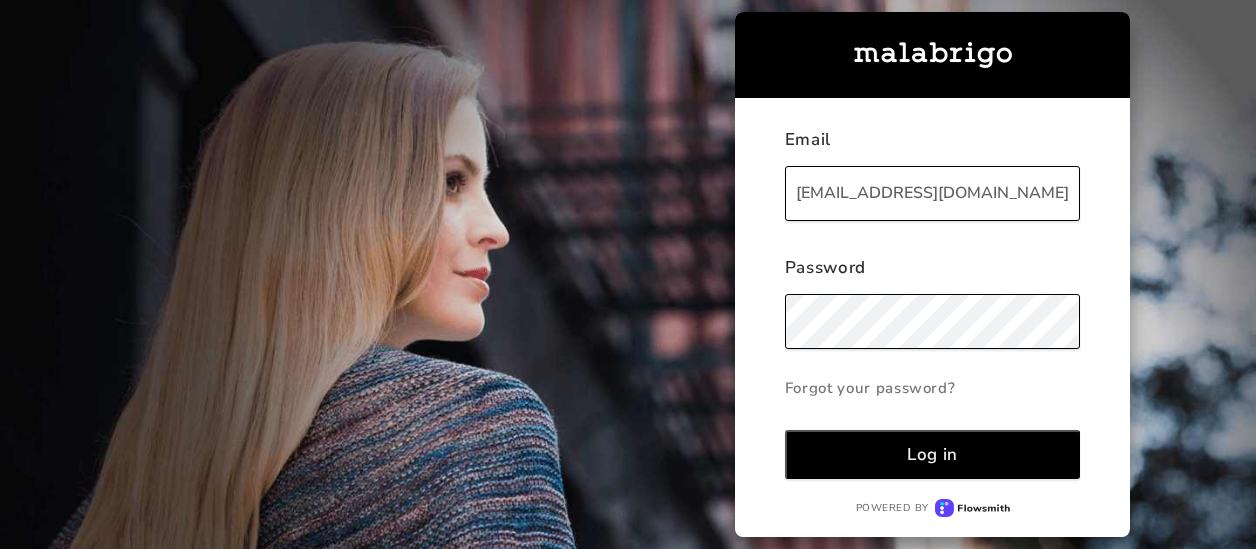click on "Log in" at bounding box center [933, 454] 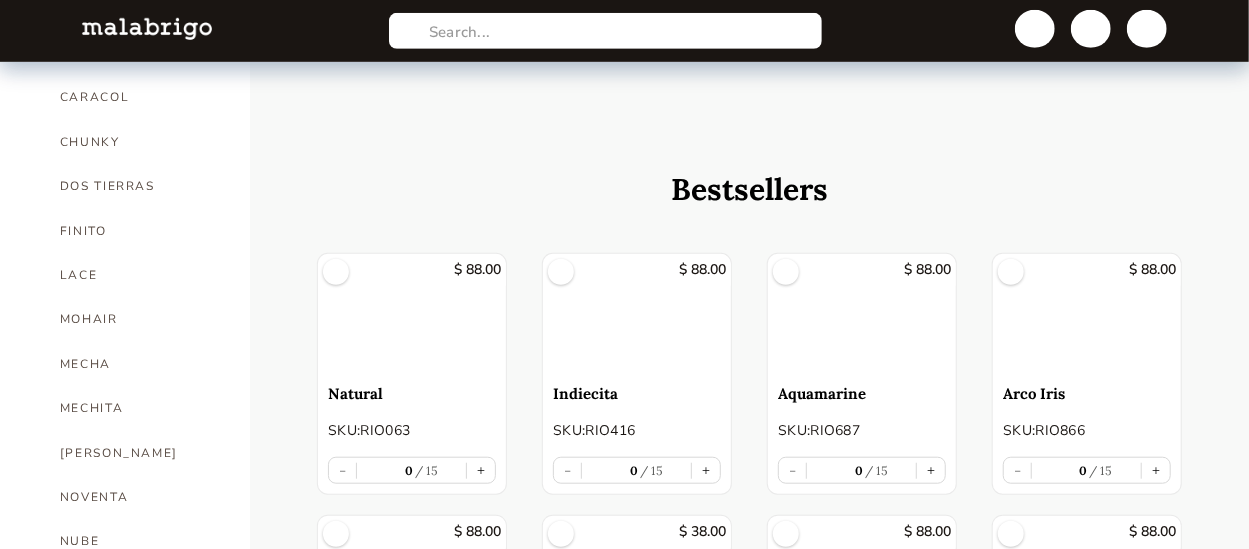 scroll, scrollTop: 626, scrollLeft: 0, axis: vertical 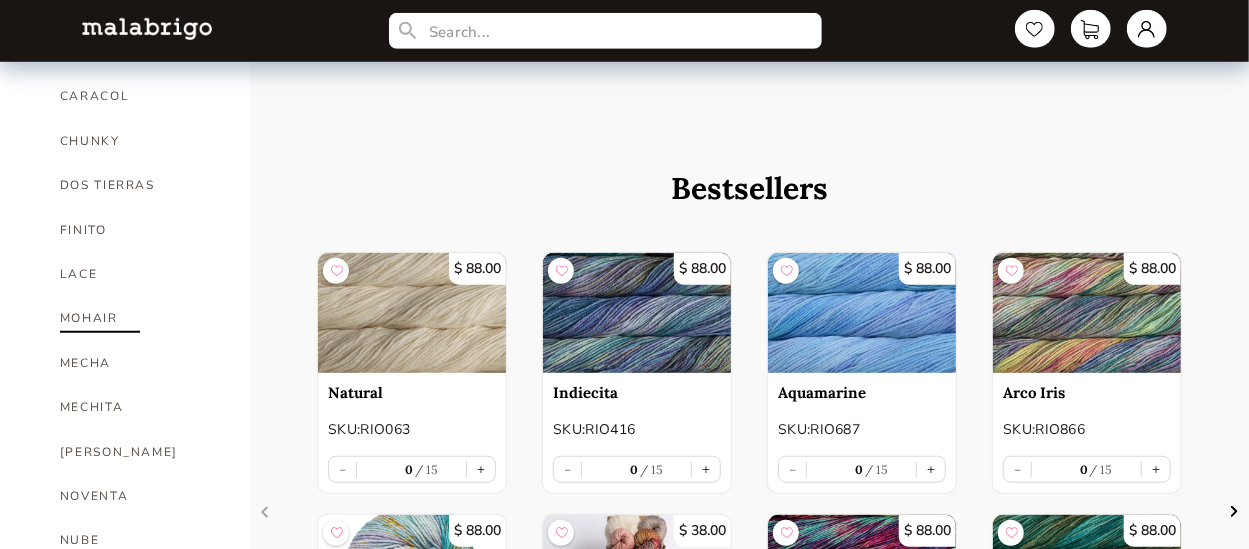 click on "MOHAIR" at bounding box center (140, 318) 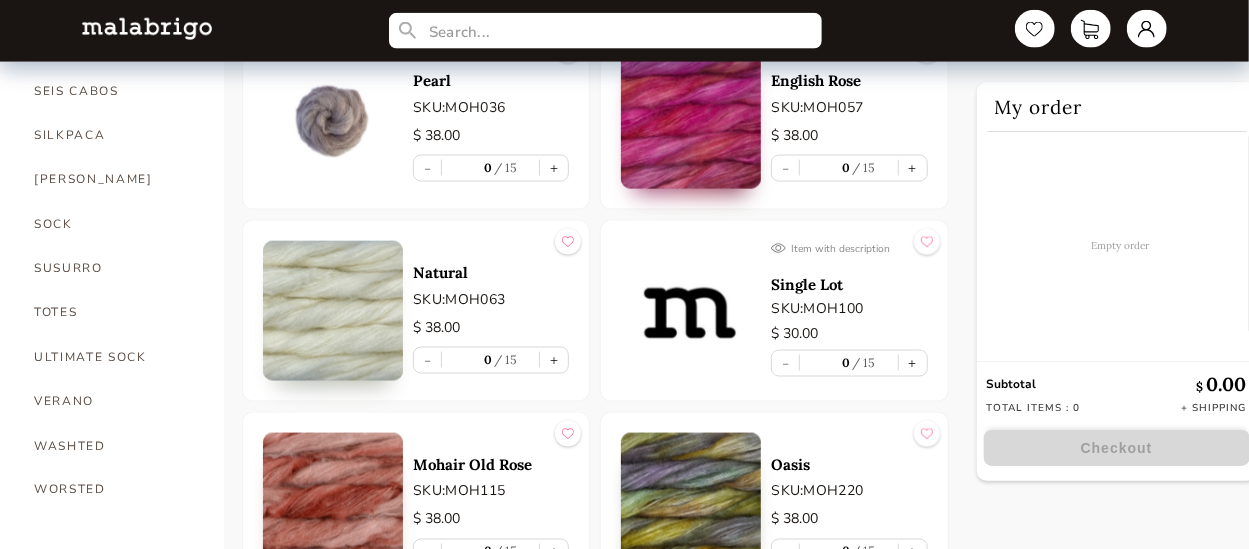 scroll, scrollTop: 1382, scrollLeft: 0, axis: vertical 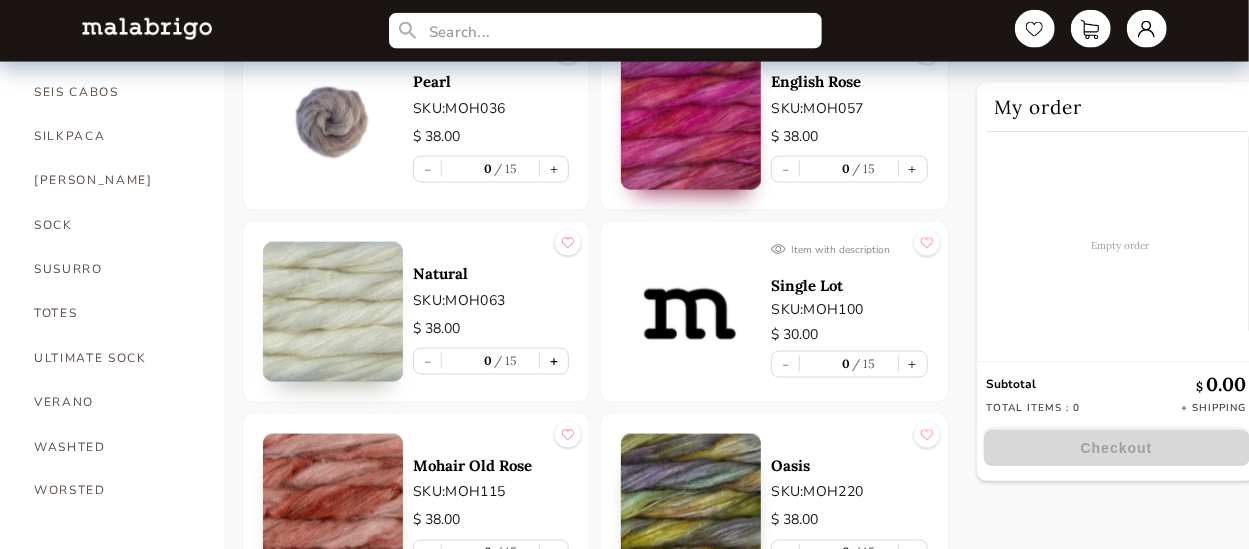 click on "+" at bounding box center [554, 361] 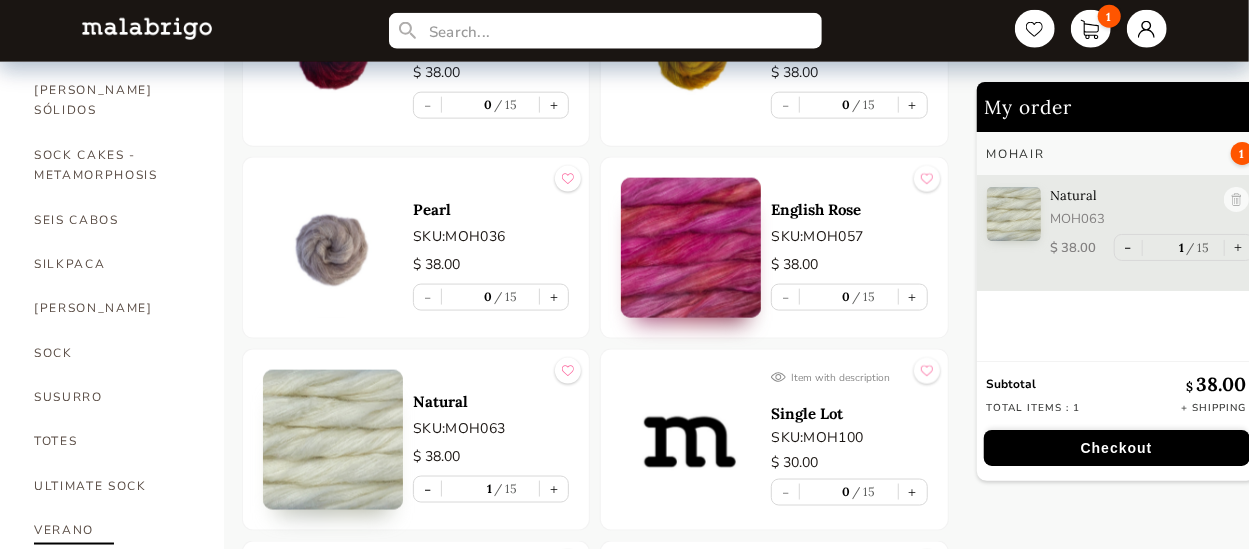 scroll, scrollTop: 1253, scrollLeft: 0, axis: vertical 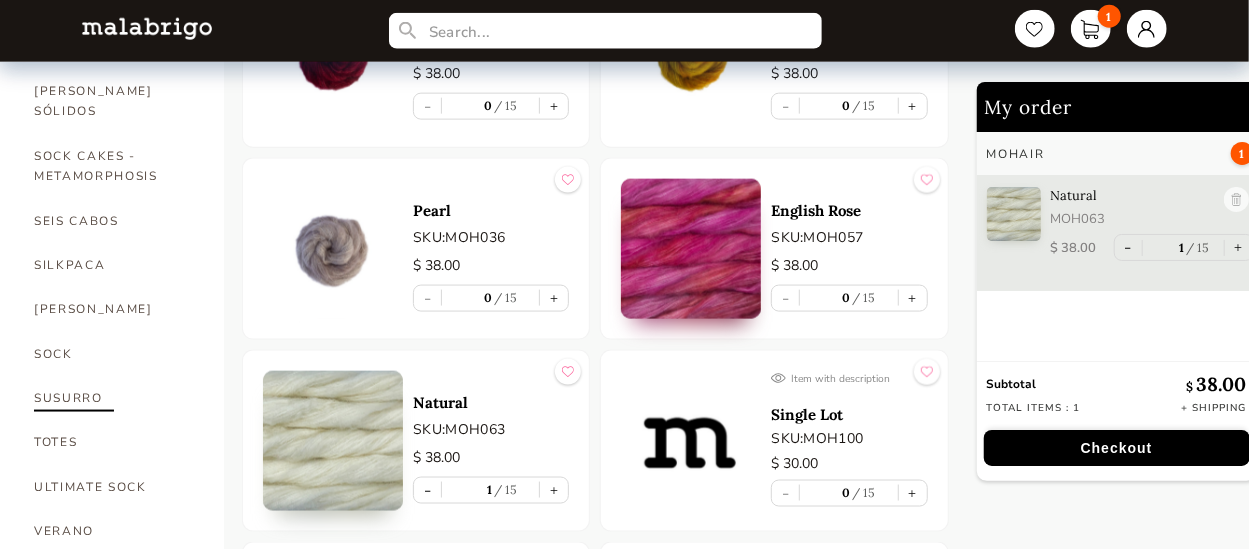 click on "SUSURRO" at bounding box center (114, 398) 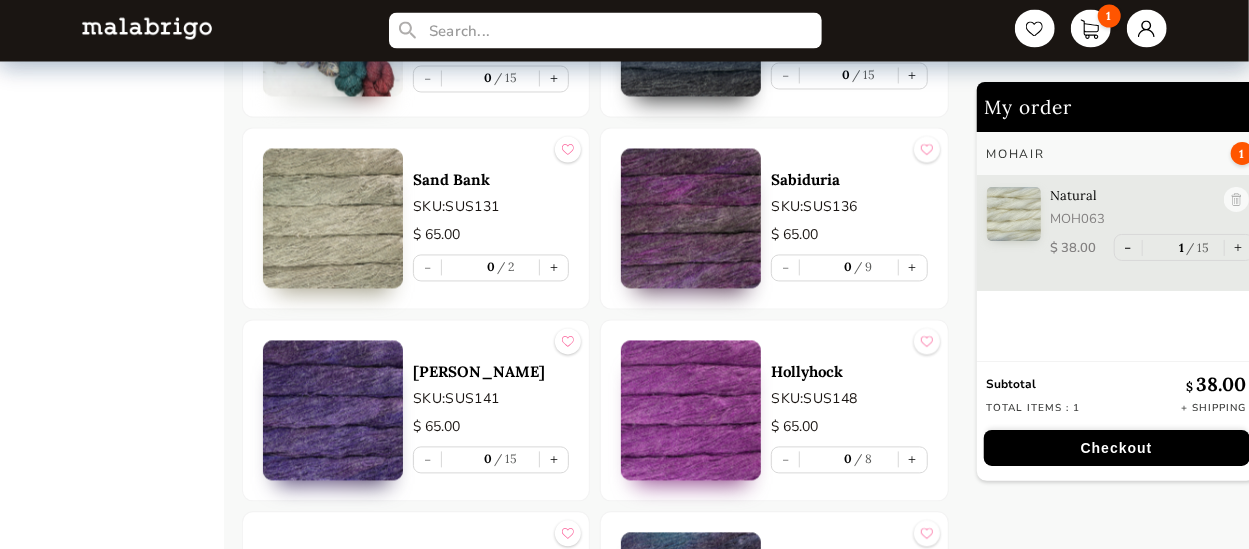 scroll, scrollTop: 1861, scrollLeft: 0, axis: vertical 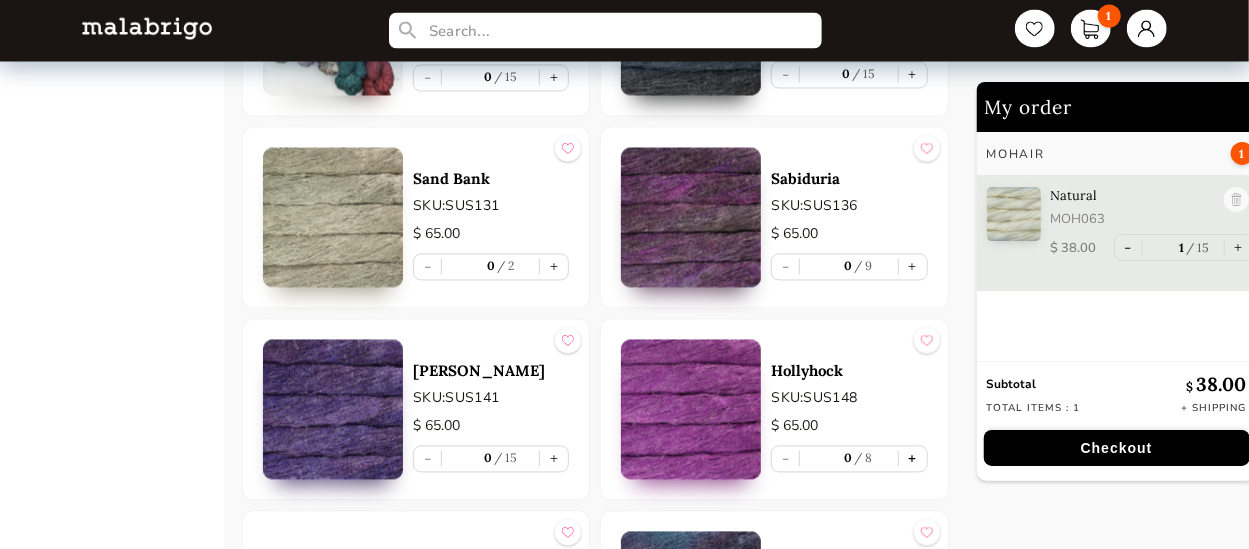 click on "+" at bounding box center (913, 459) 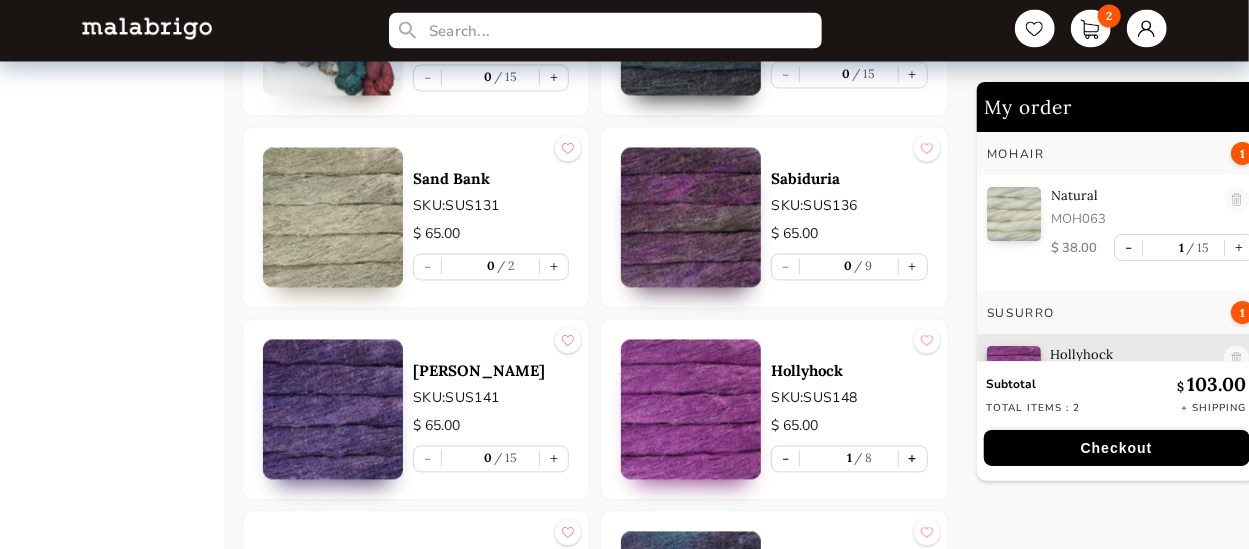 scroll, scrollTop: 6, scrollLeft: 0, axis: vertical 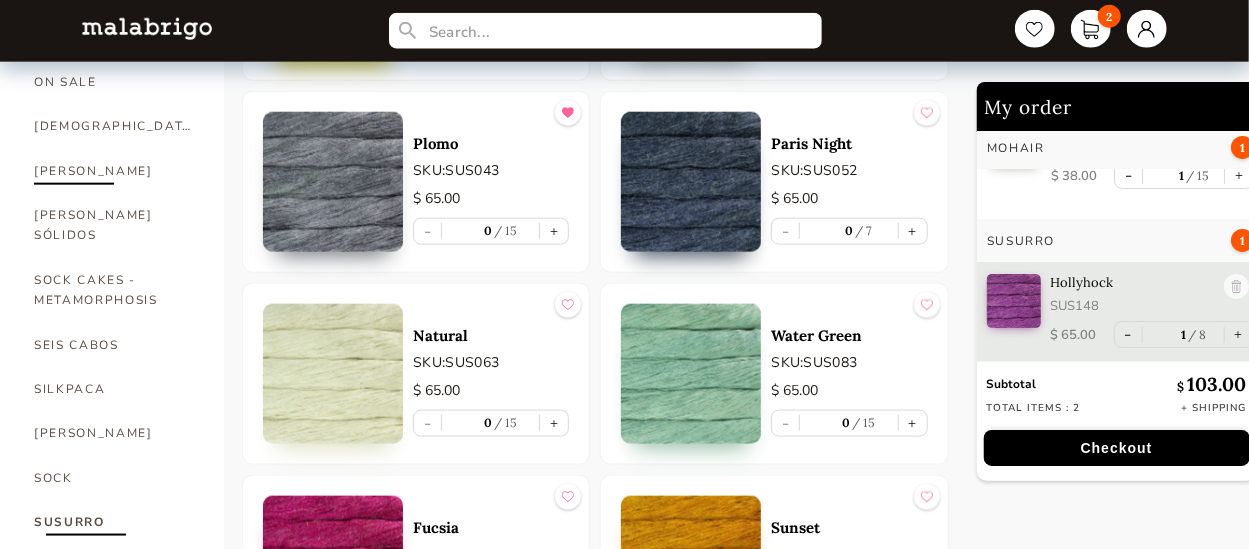 click on "[PERSON_NAME]" at bounding box center (114, 171) 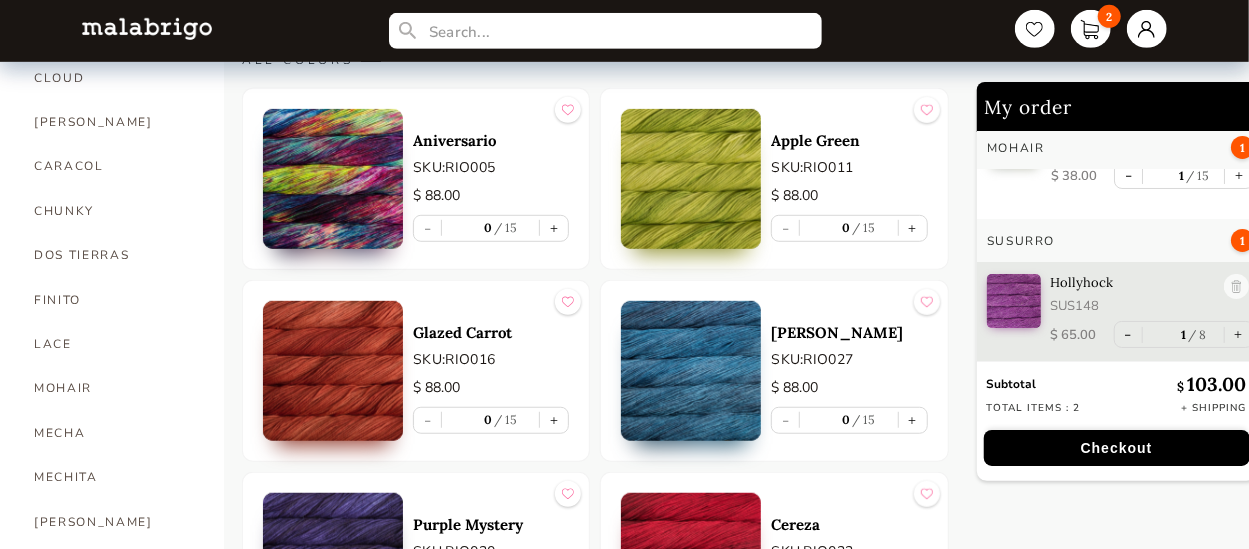 scroll, scrollTop: 557, scrollLeft: 0, axis: vertical 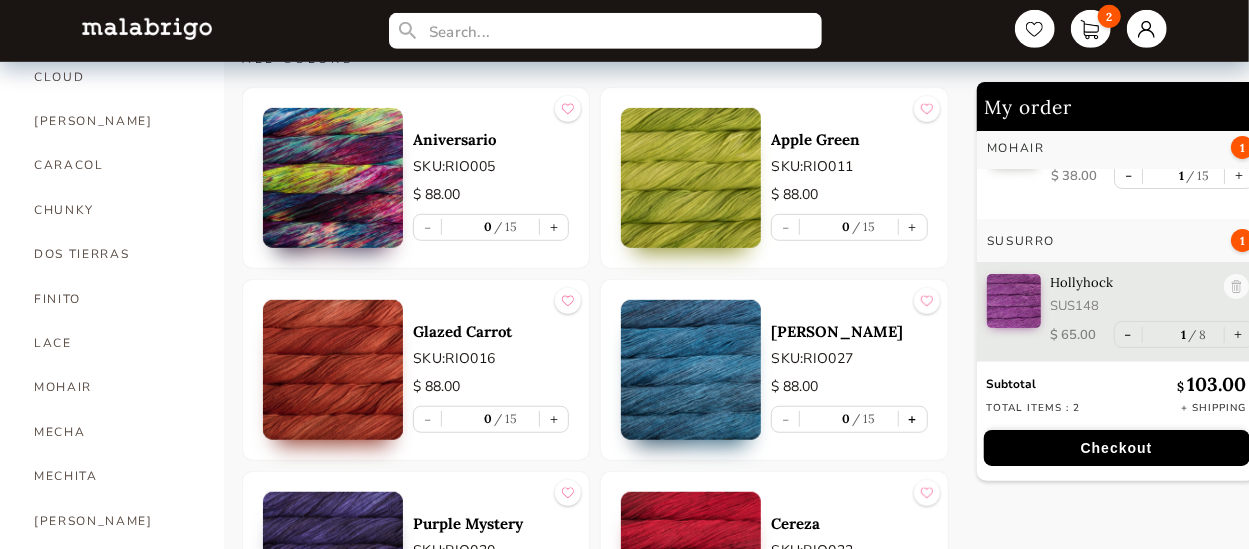 click on "+" at bounding box center (913, 419) 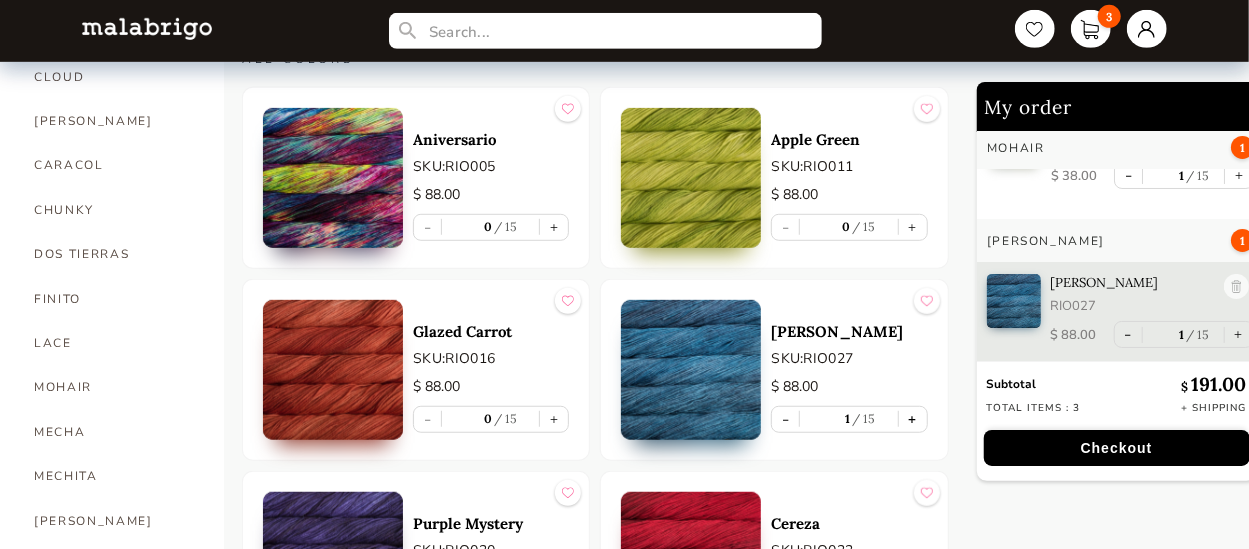 scroll, scrollTop: 64, scrollLeft: 0, axis: vertical 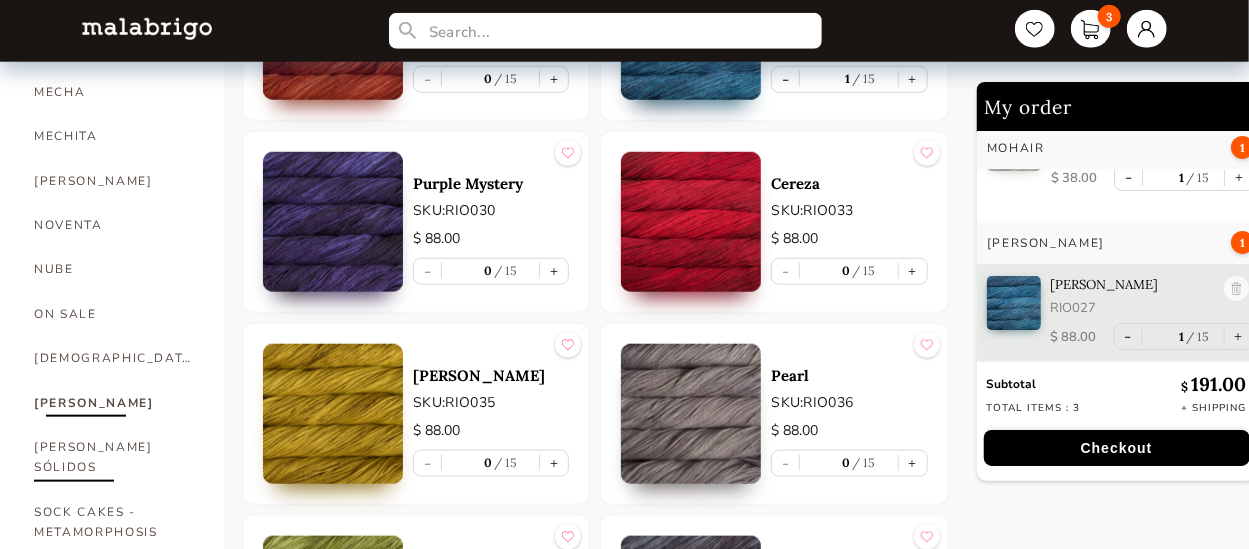 click on "[PERSON_NAME] SÓLIDOS" at bounding box center [114, 457] 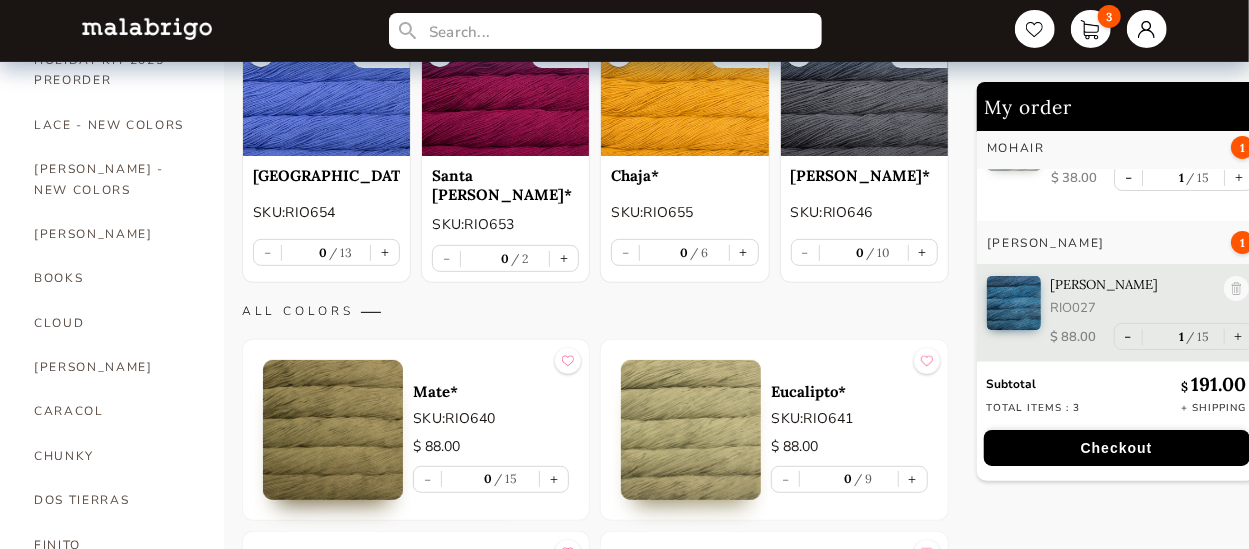 scroll, scrollTop: 0, scrollLeft: 0, axis: both 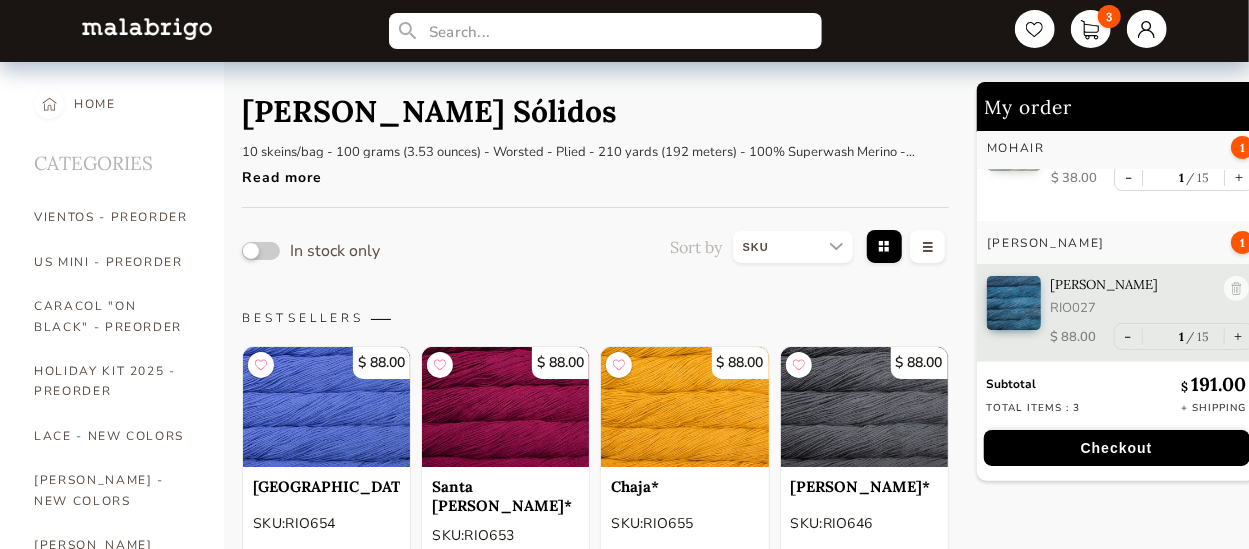 click on "Read more" at bounding box center [580, 172] 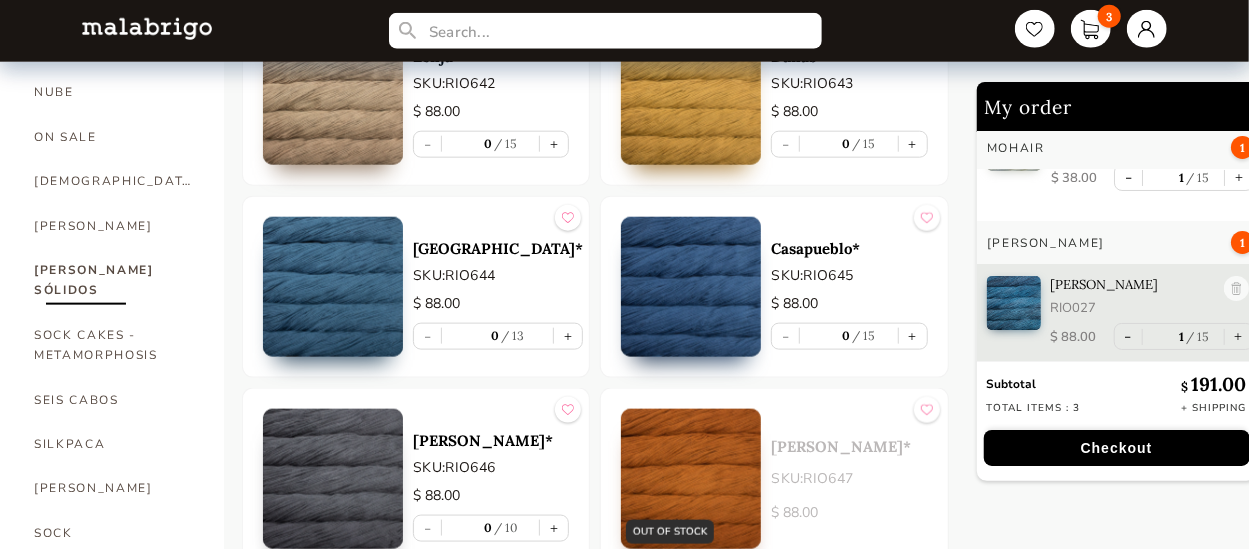 scroll, scrollTop: 1080, scrollLeft: 0, axis: vertical 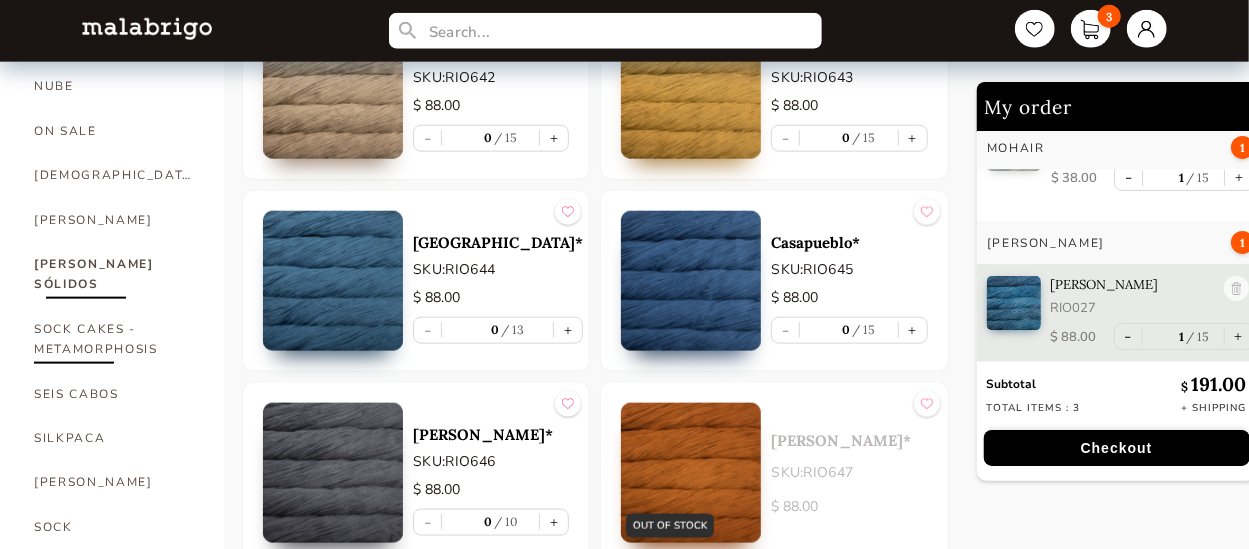 click on "SOCK CAKES - METAMORPHOSIS" at bounding box center [114, 339] 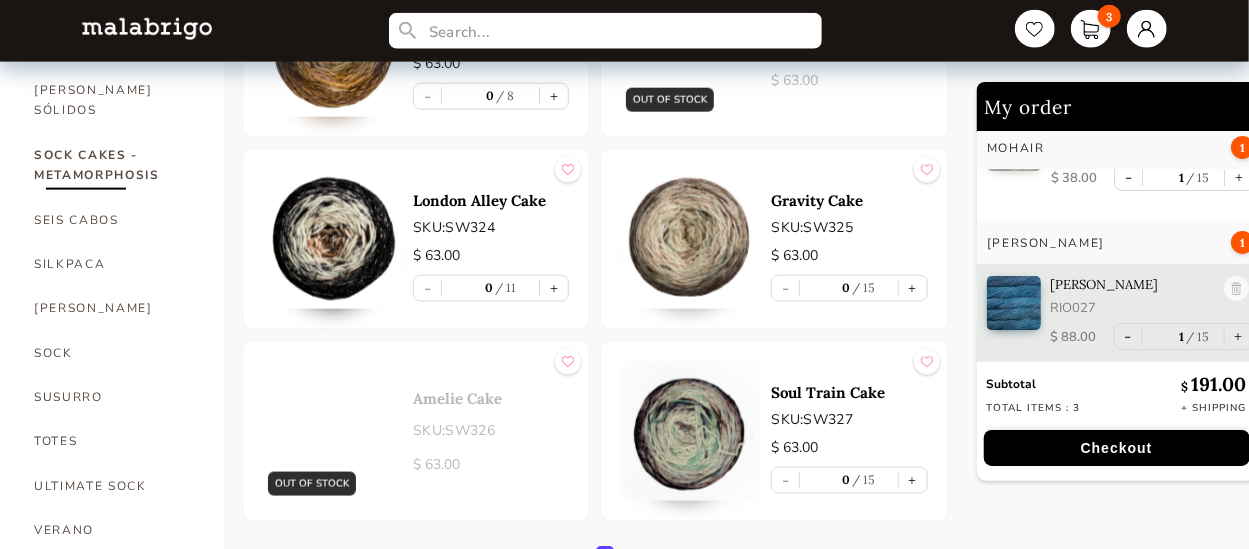 scroll, scrollTop: 1305, scrollLeft: 0, axis: vertical 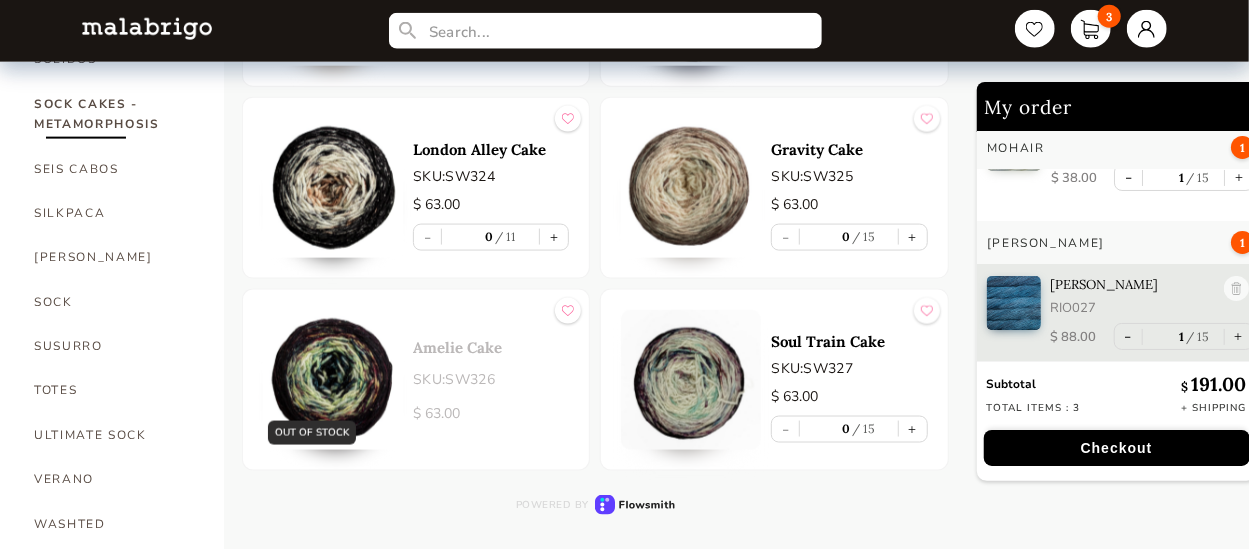 click on "Checkout" at bounding box center (1117, 448) 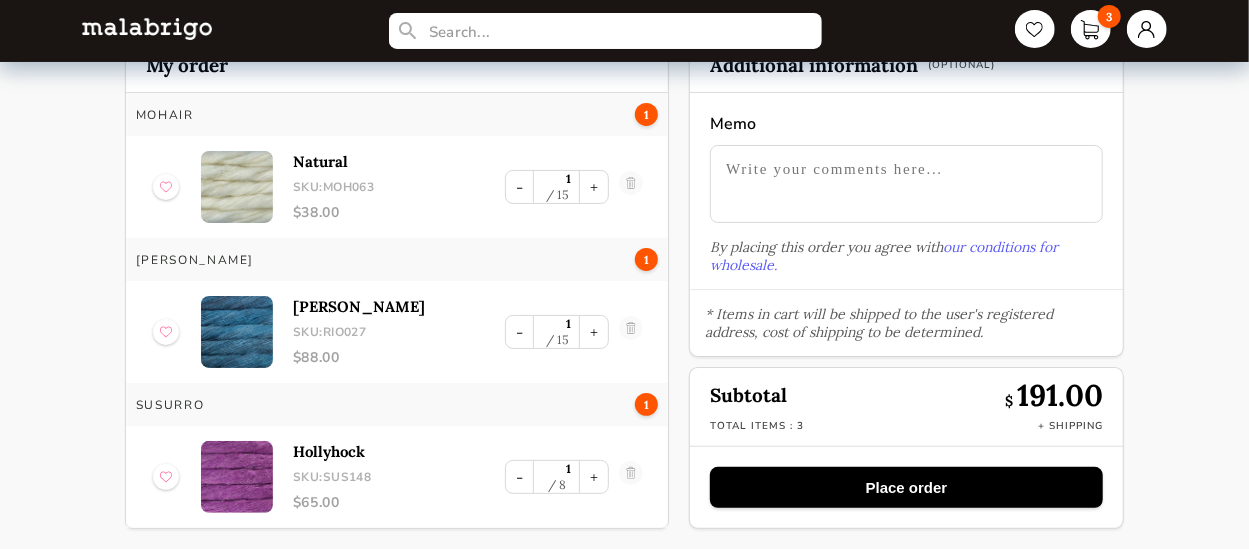 scroll, scrollTop: 72, scrollLeft: 0, axis: vertical 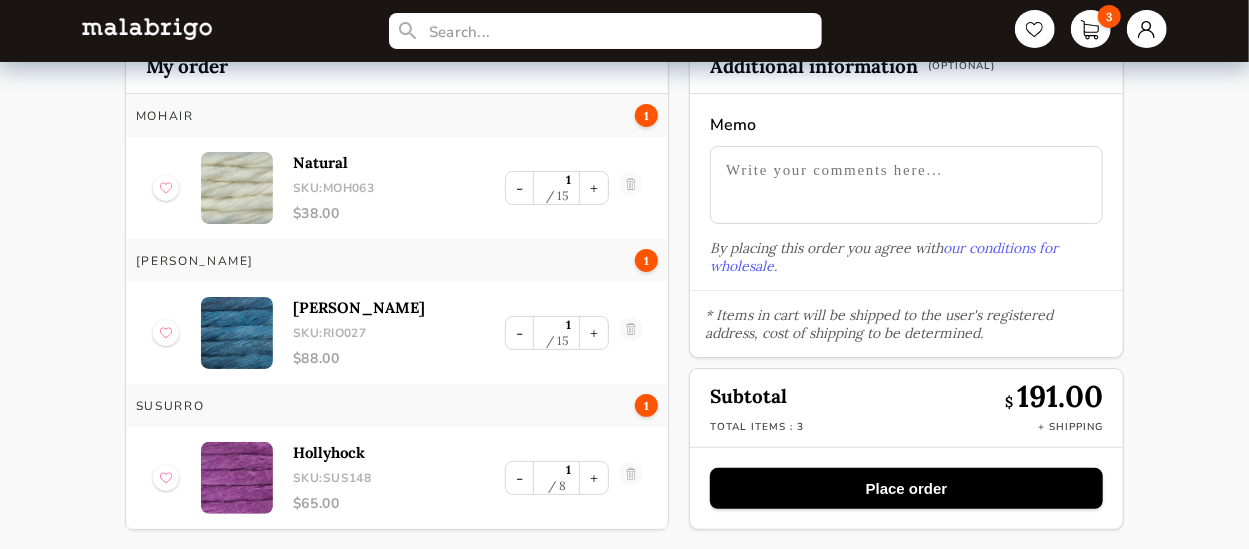 click at bounding box center (906, 185) 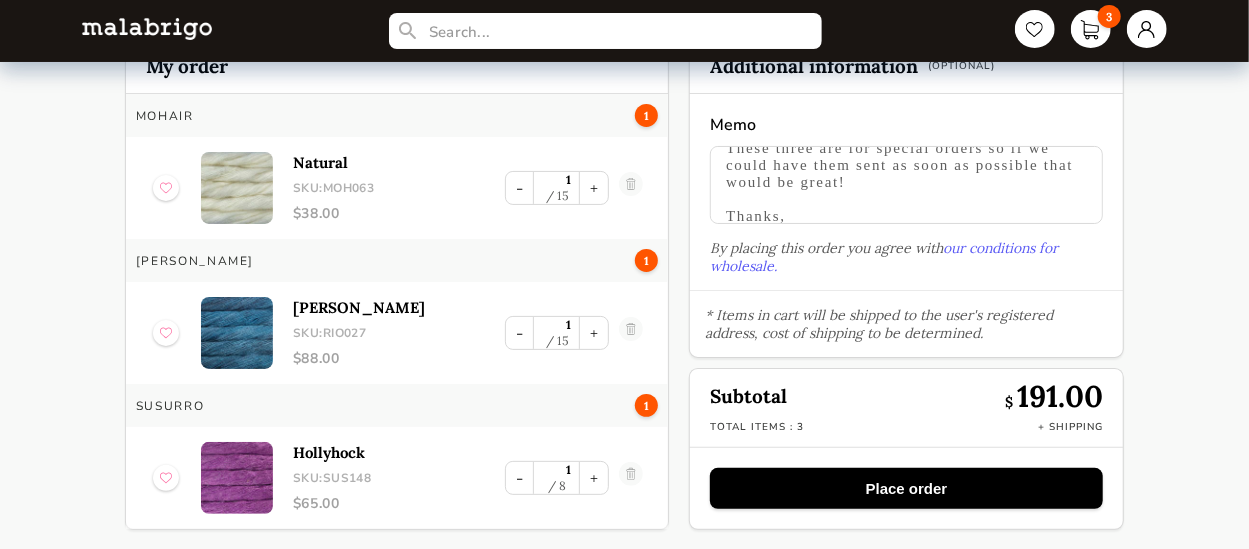 scroll, scrollTop: 74, scrollLeft: 0, axis: vertical 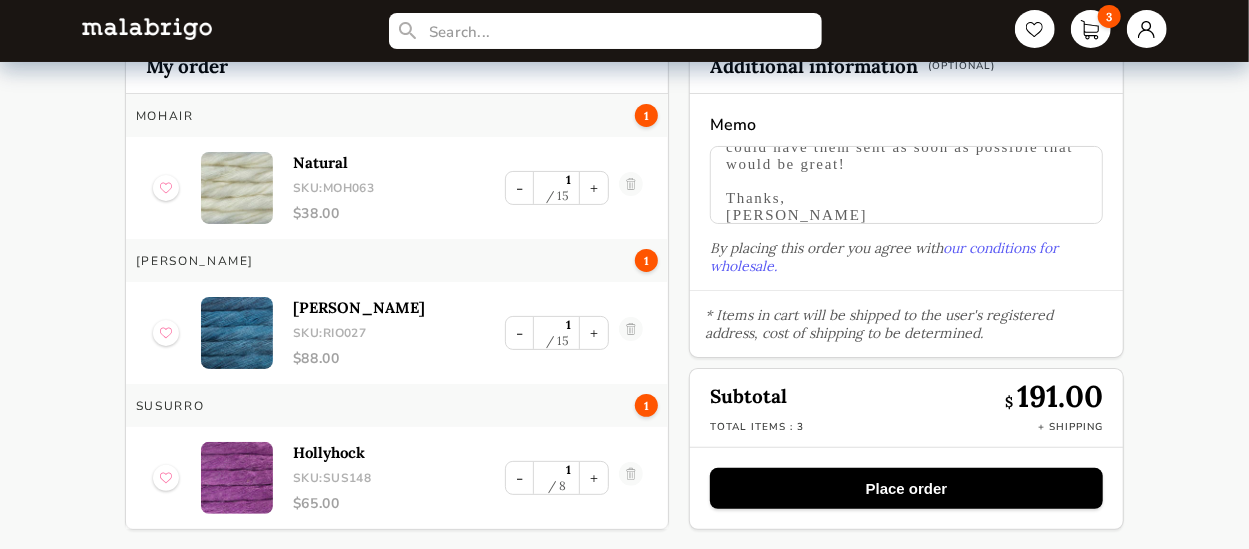 type on "Hello [PERSON_NAME],
These three are for special orders so if we could have them sent as soon as possible that would be great!
Thanks,
[PERSON_NAME]" 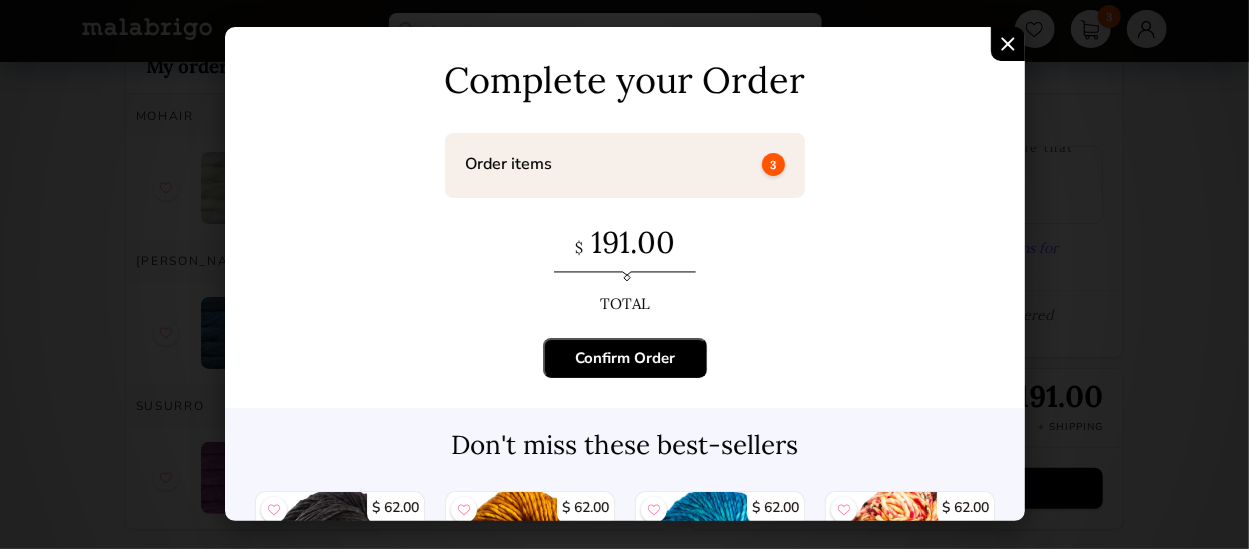 click on "Confirm Order" at bounding box center (625, 358) 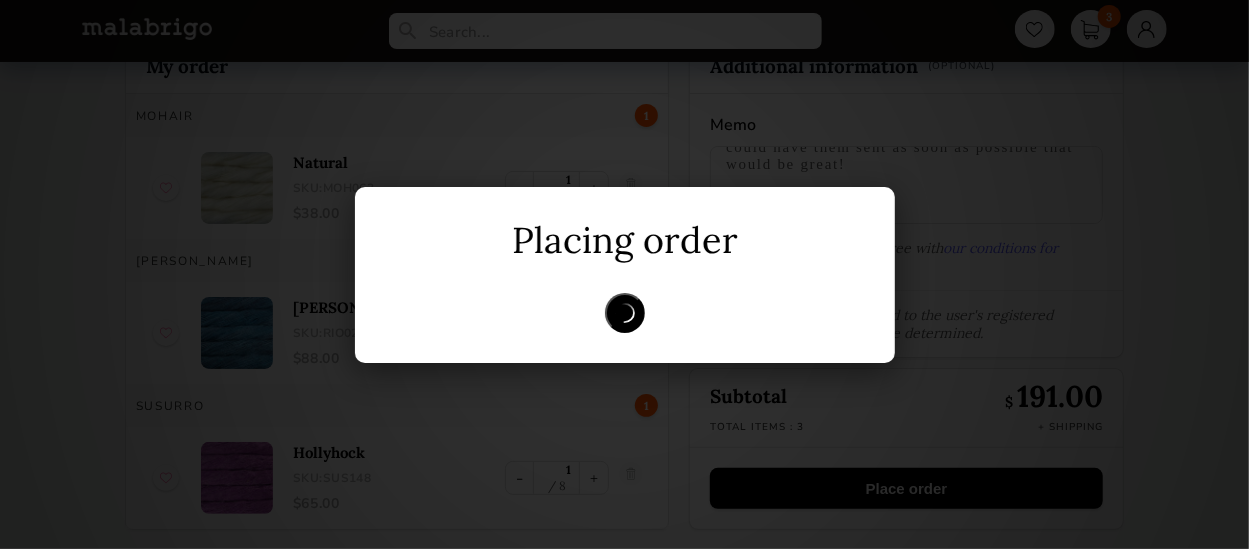 scroll, scrollTop: 57, scrollLeft: 0, axis: vertical 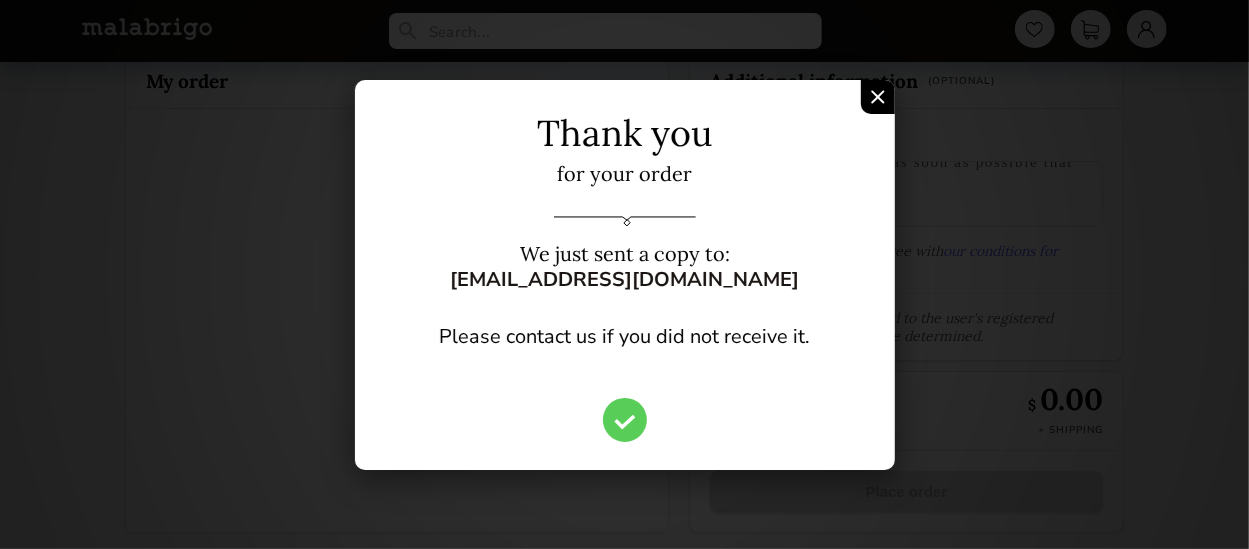 click at bounding box center [878, 97] 